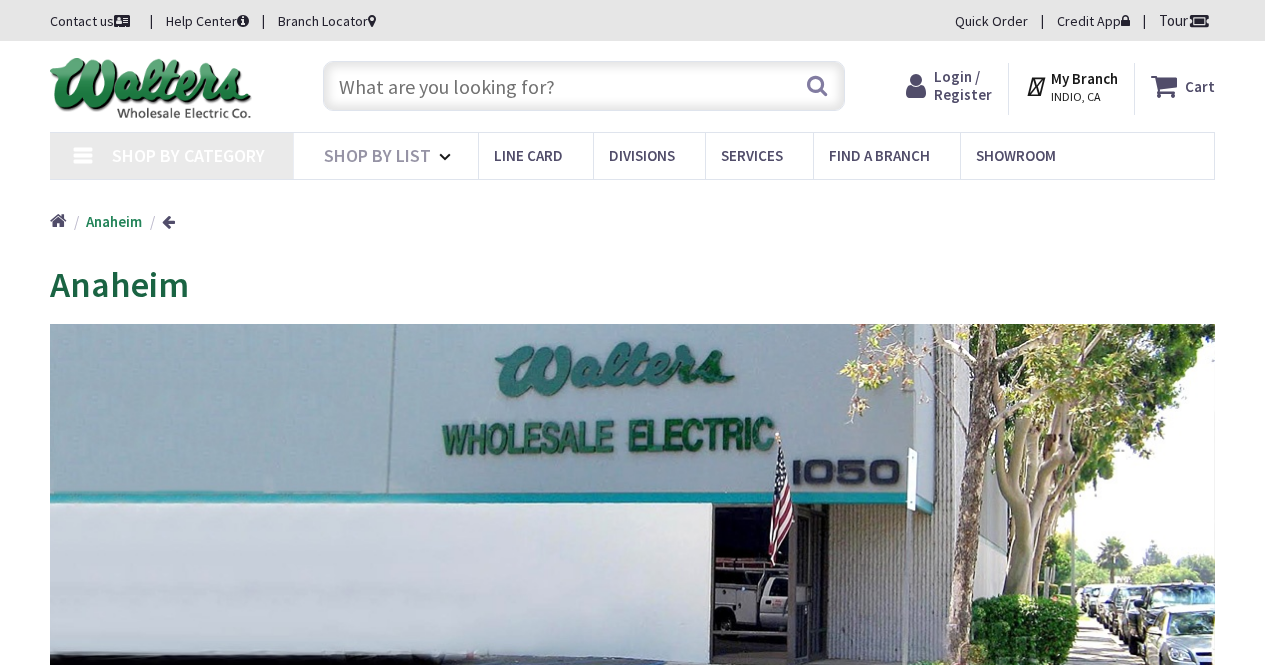 scroll, scrollTop: 0, scrollLeft: 0, axis: both 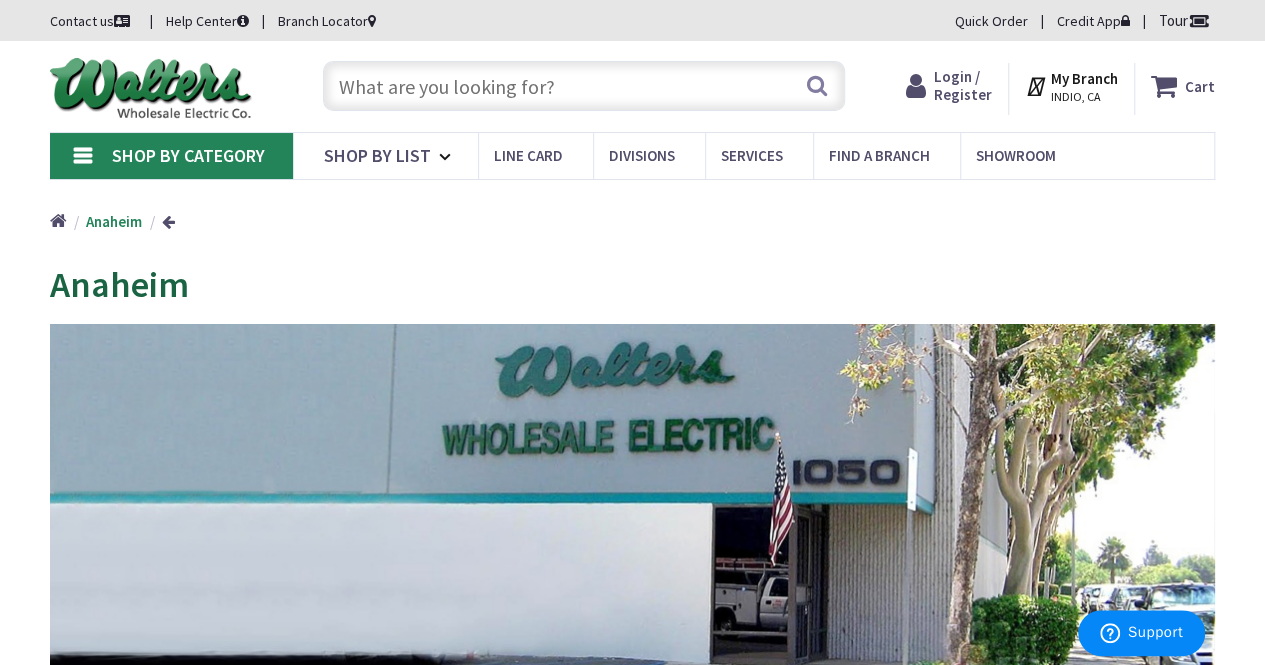 click on "Search" at bounding box center (579, 85) 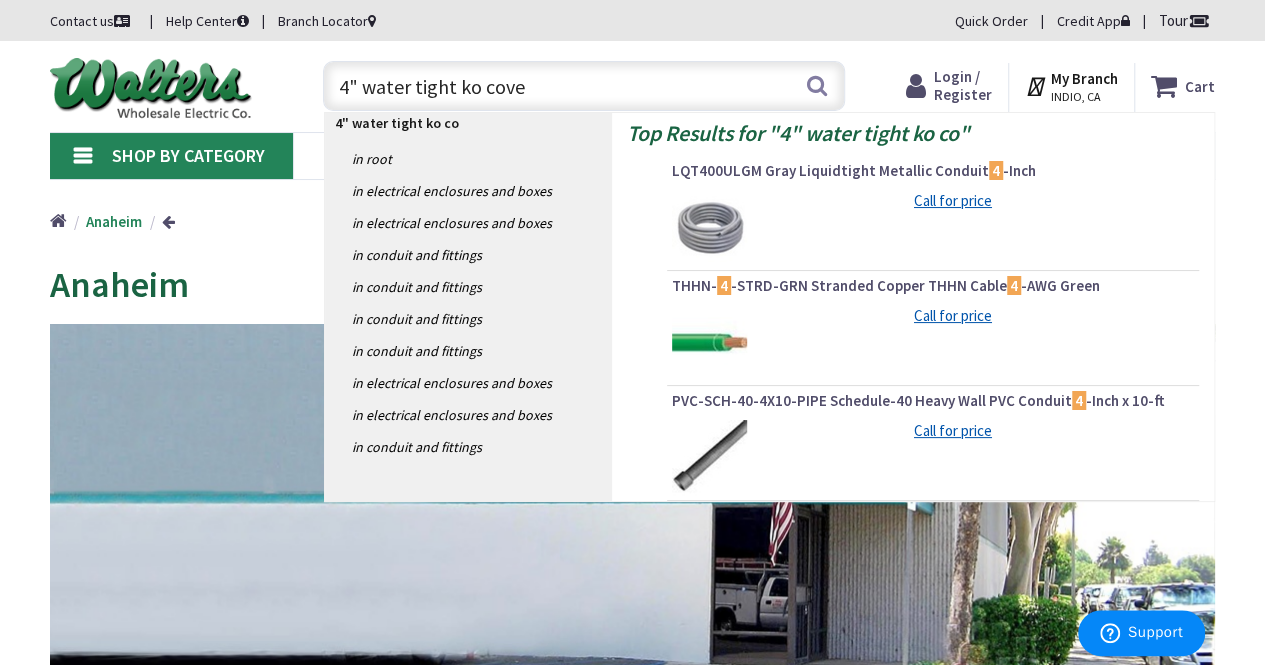 type on "4" water tight ko cover" 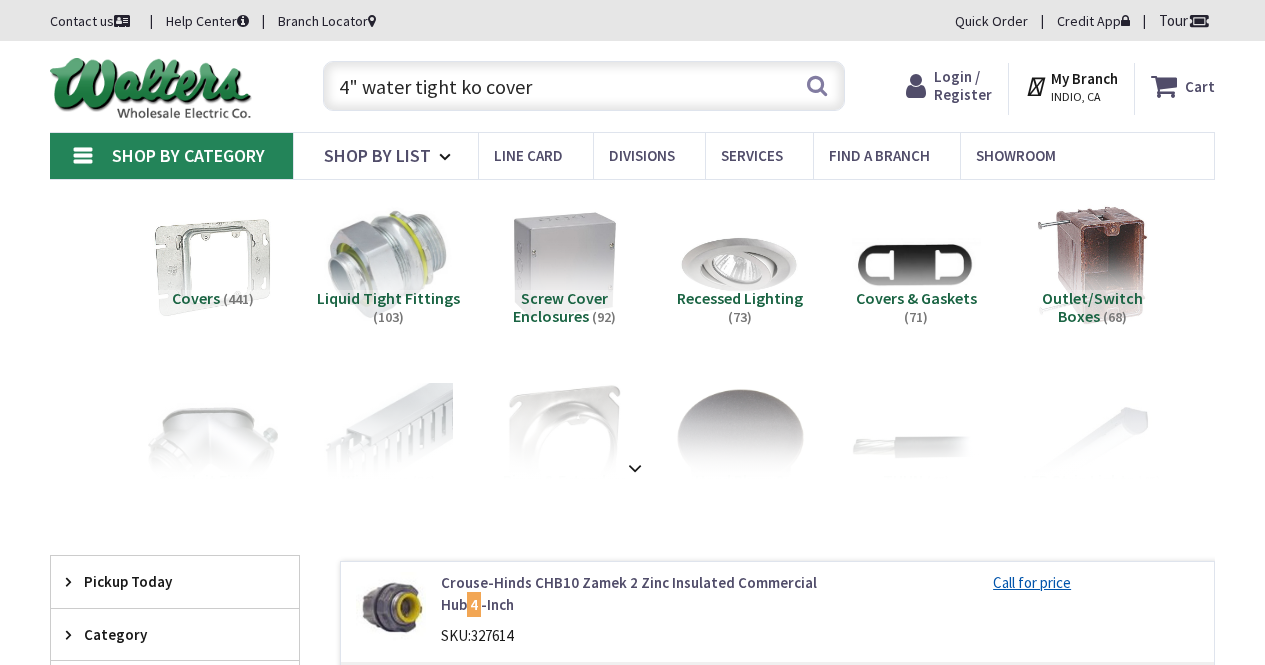 scroll, scrollTop: 0, scrollLeft: 0, axis: both 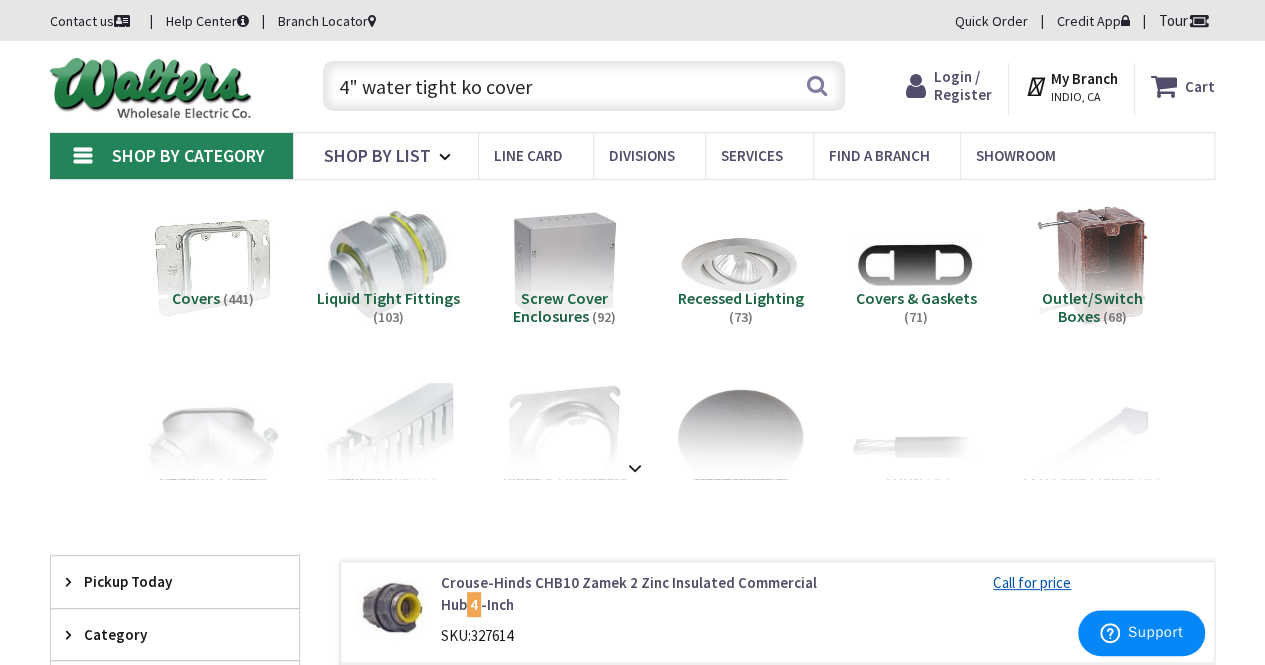 click on "4" water tight ko cover" at bounding box center [584, 86] 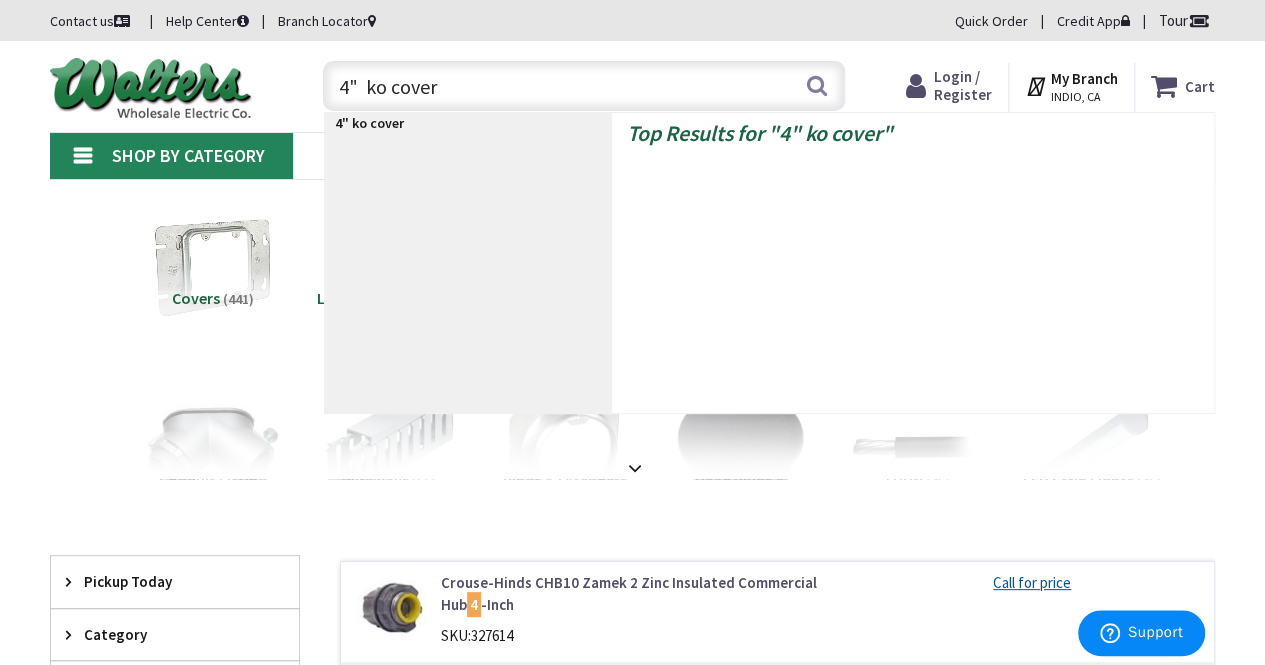 type on "4" ko cover" 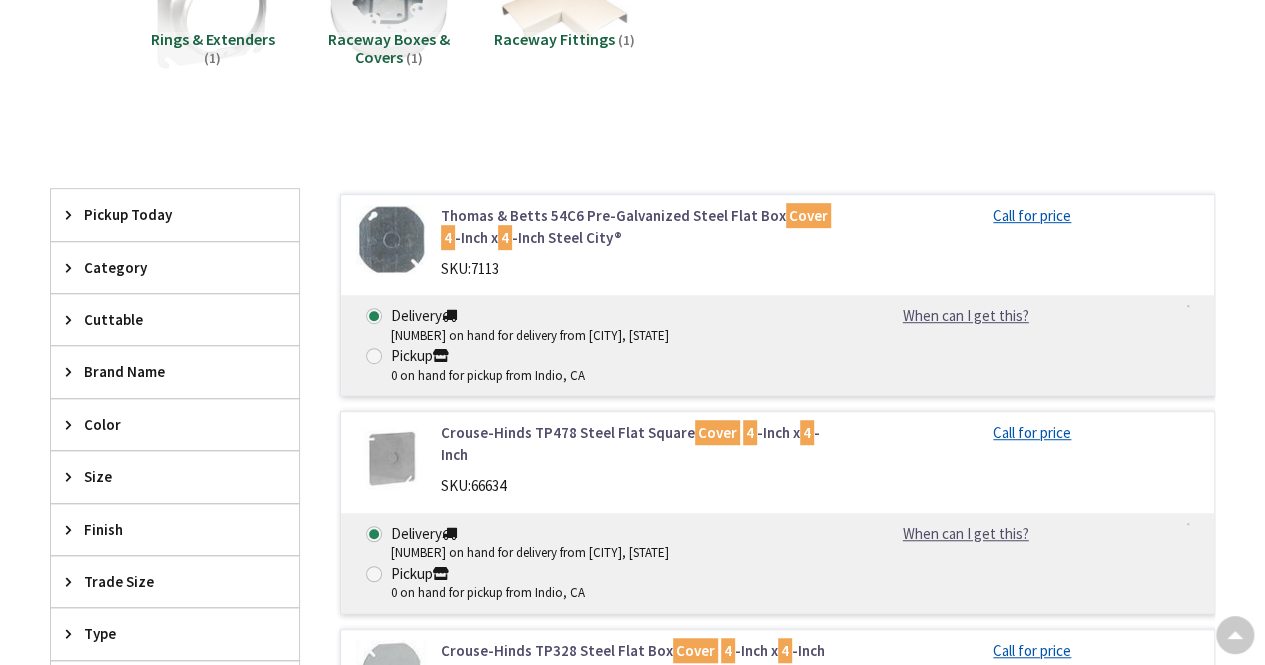 scroll, scrollTop: 586, scrollLeft: 0, axis: vertical 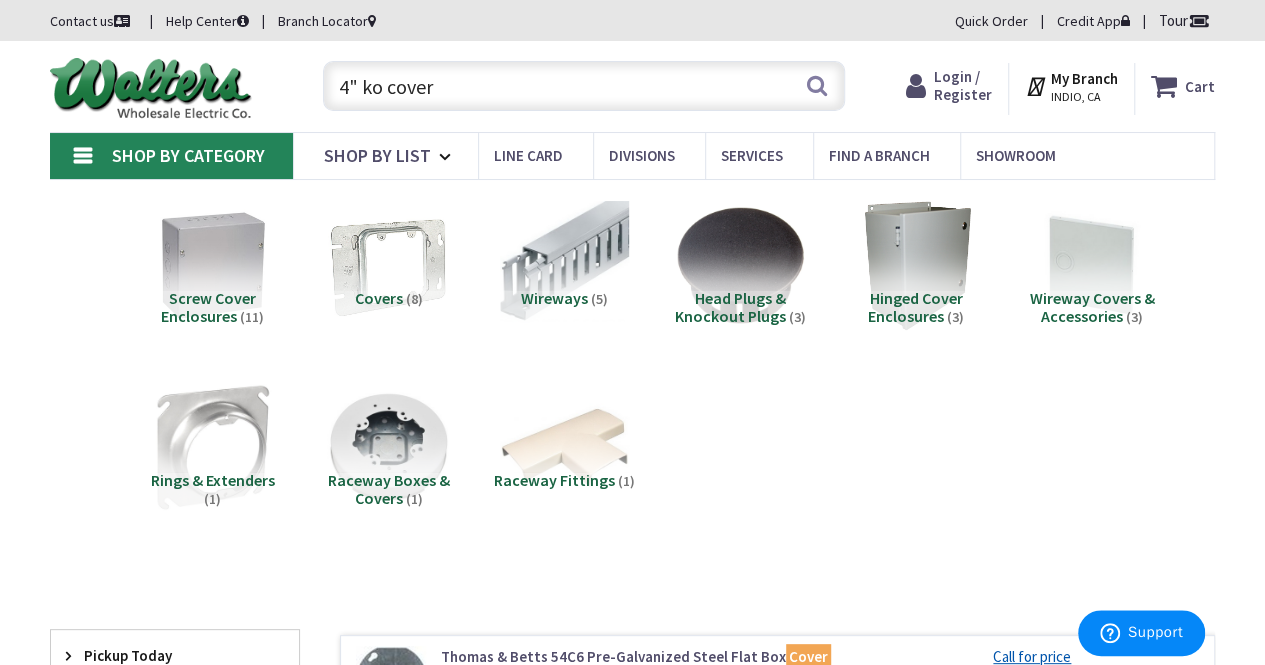click on "4" ko cover" at bounding box center [584, 86] 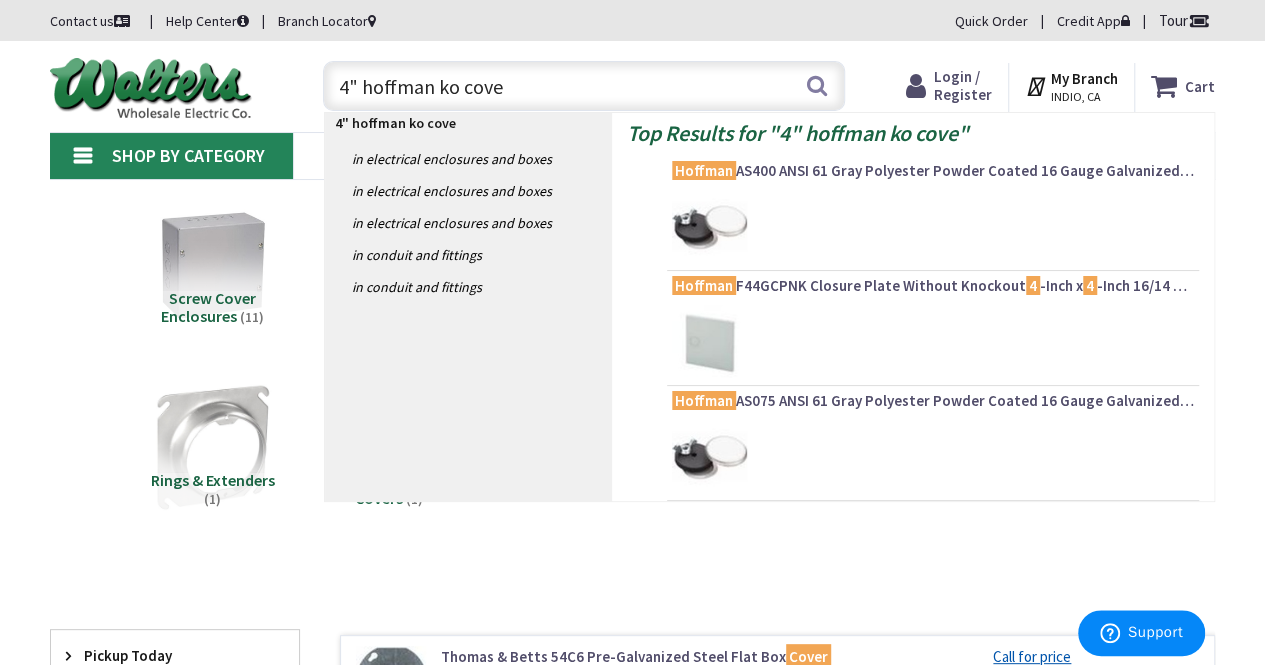 type on "4" hoffman ko cover" 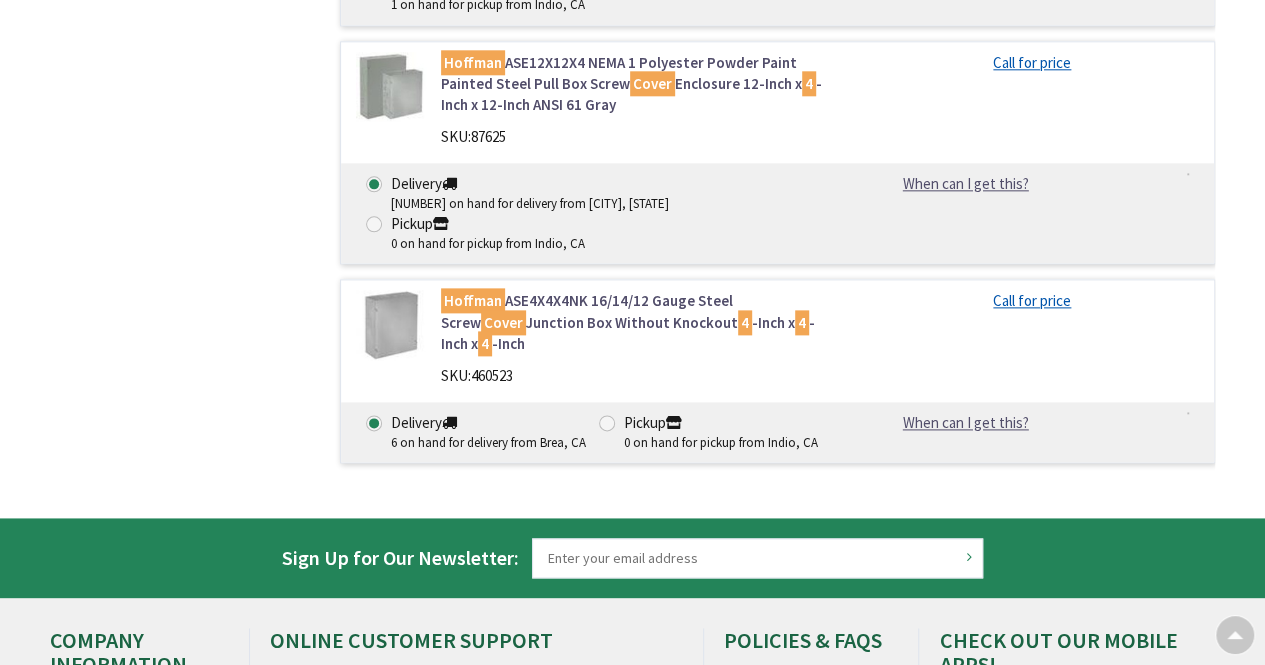 scroll, scrollTop: 1131, scrollLeft: 0, axis: vertical 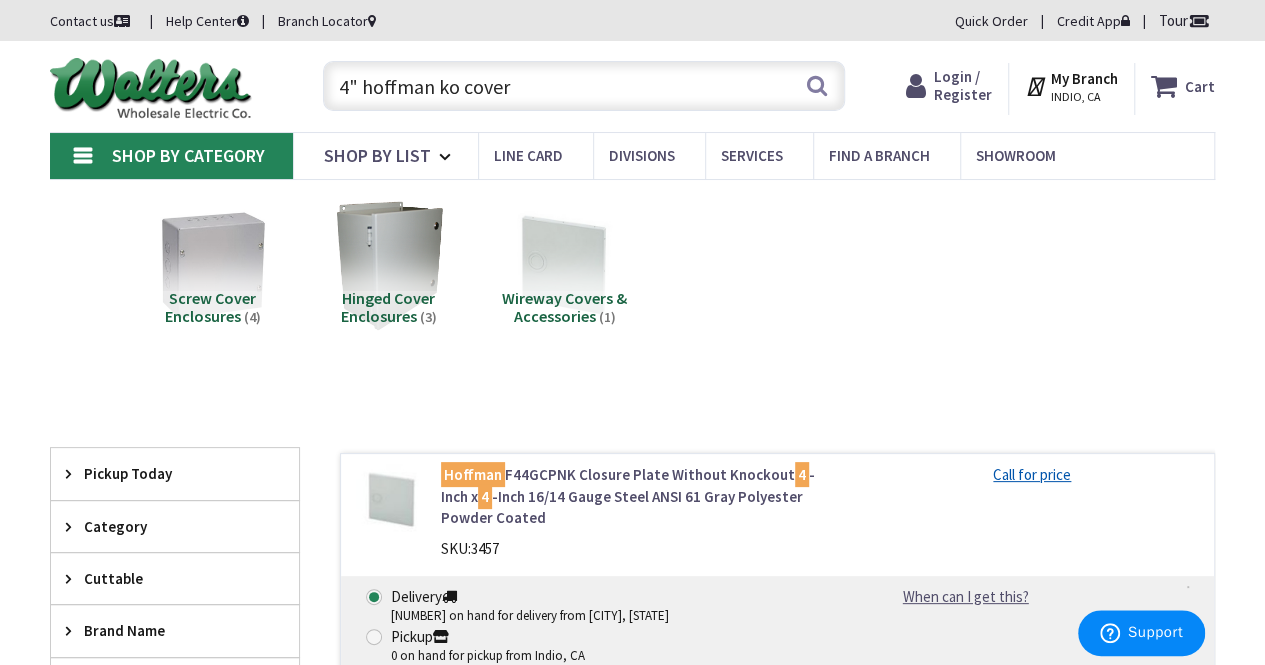 click on "4" hoffman ko cover" at bounding box center [584, 86] 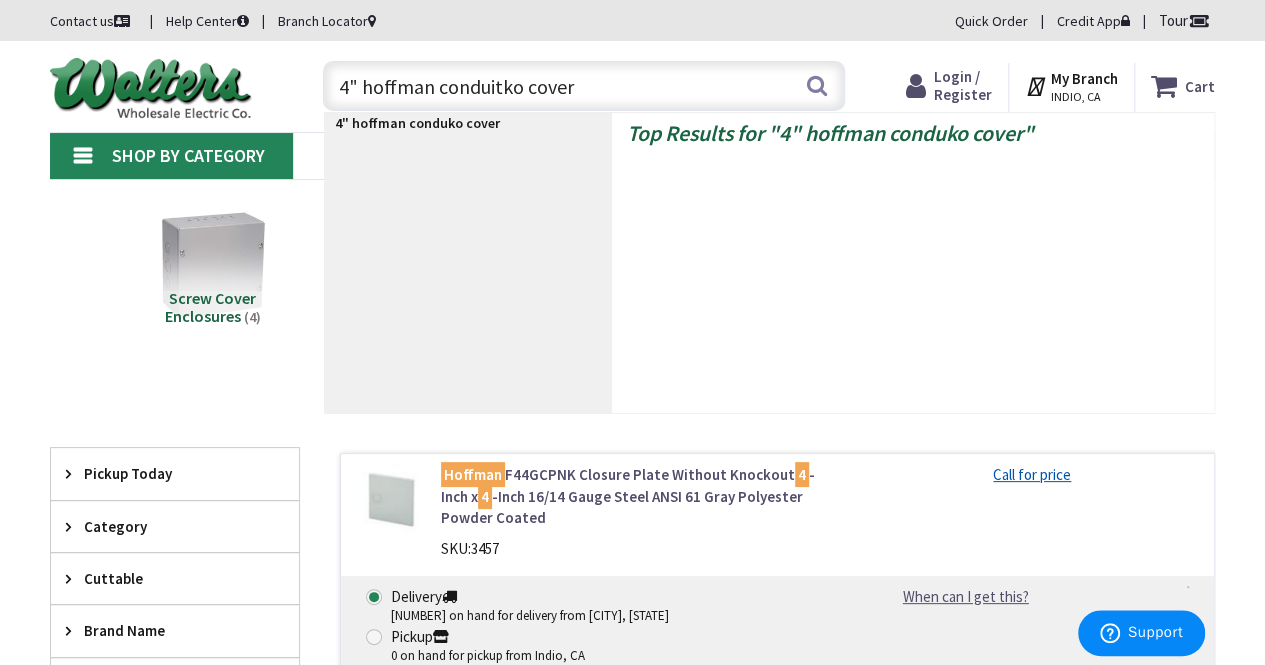 type on "4" hoffman conduit ko cover" 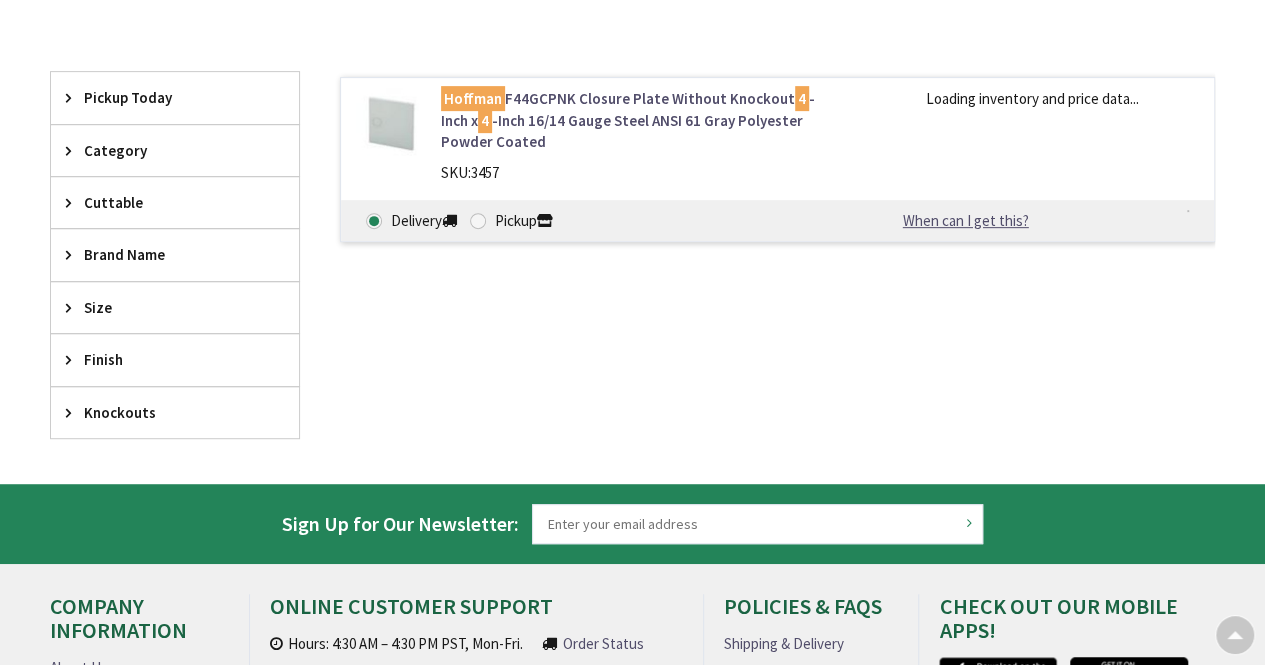 scroll, scrollTop: 376, scrollLeft: 0, axis: vertical 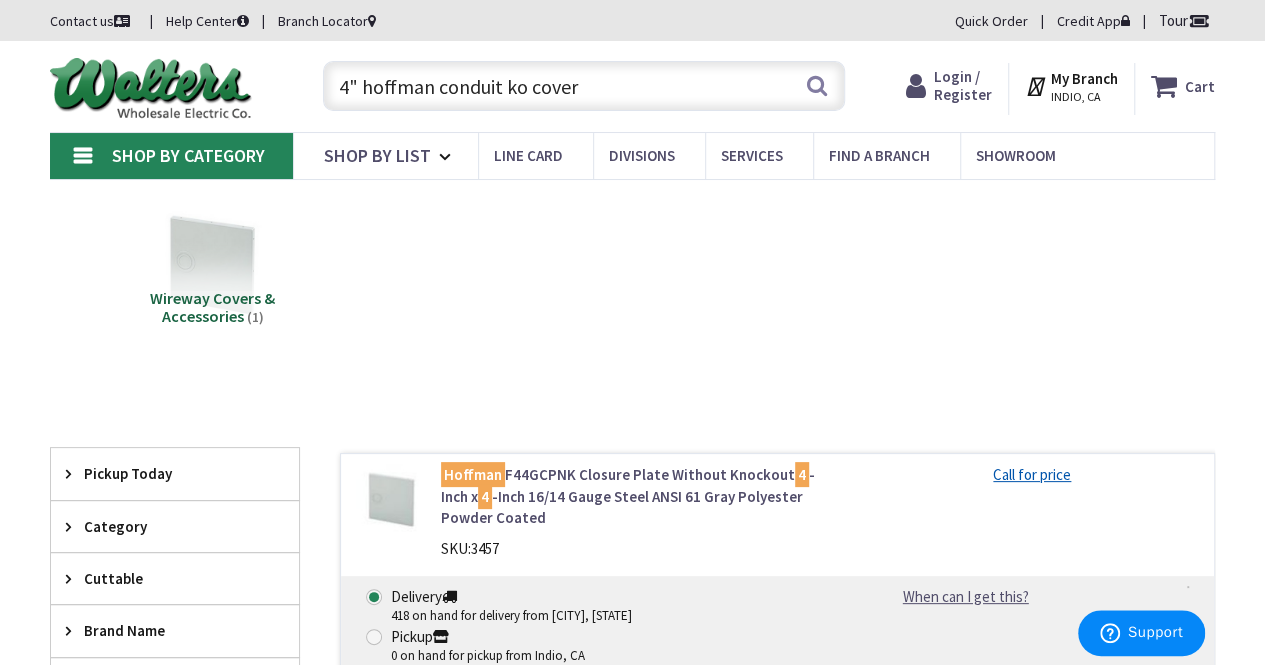 click on "4" hoffman conduit ko cover" at bounding box center [584, 86] 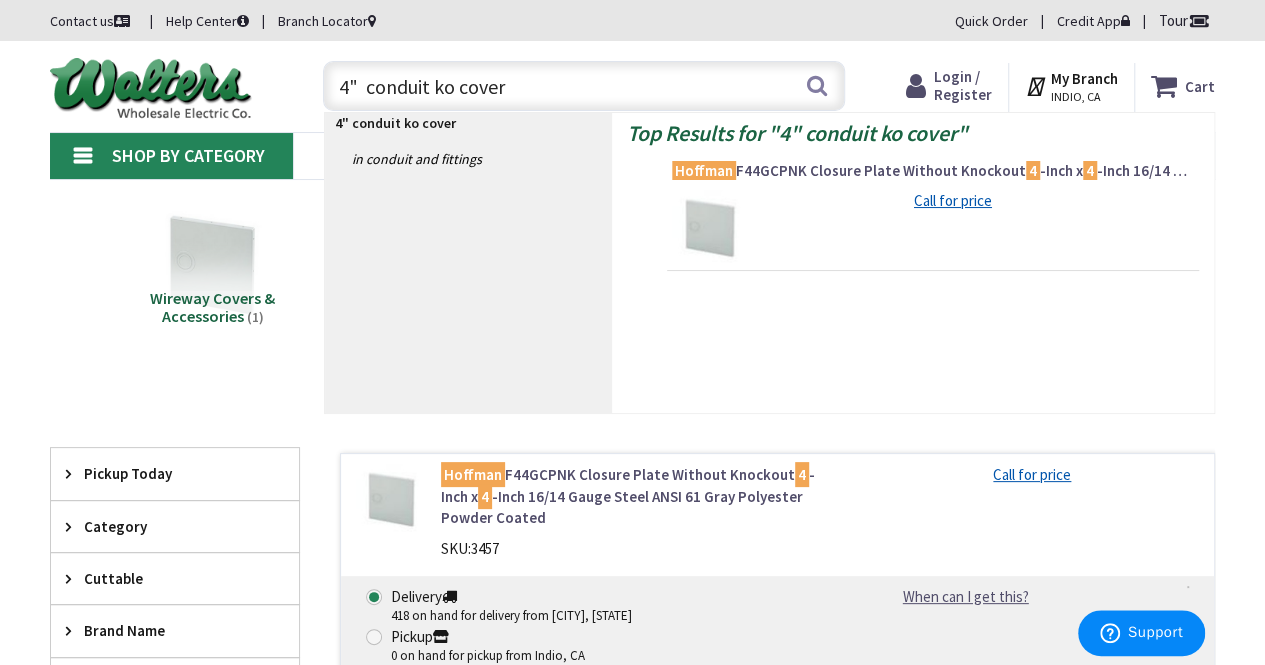 type on "4" conduit ko cover" 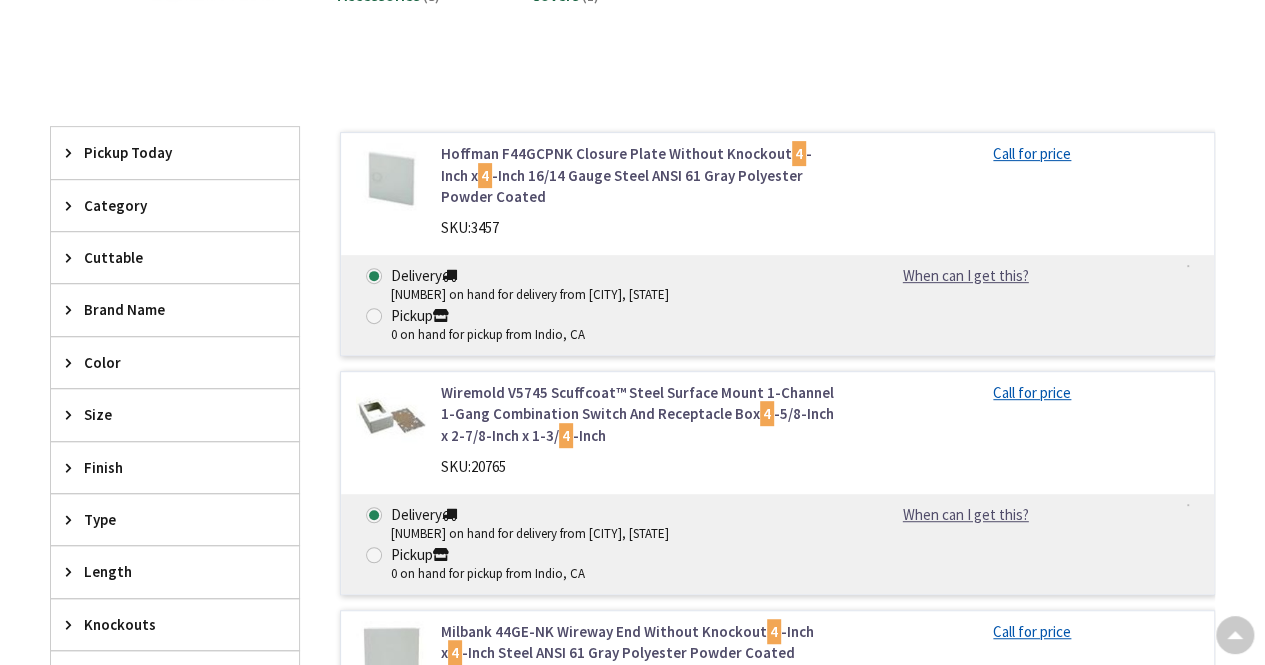 scroll, scrollTop: 468, scrollLeft: 0, axis: vertical 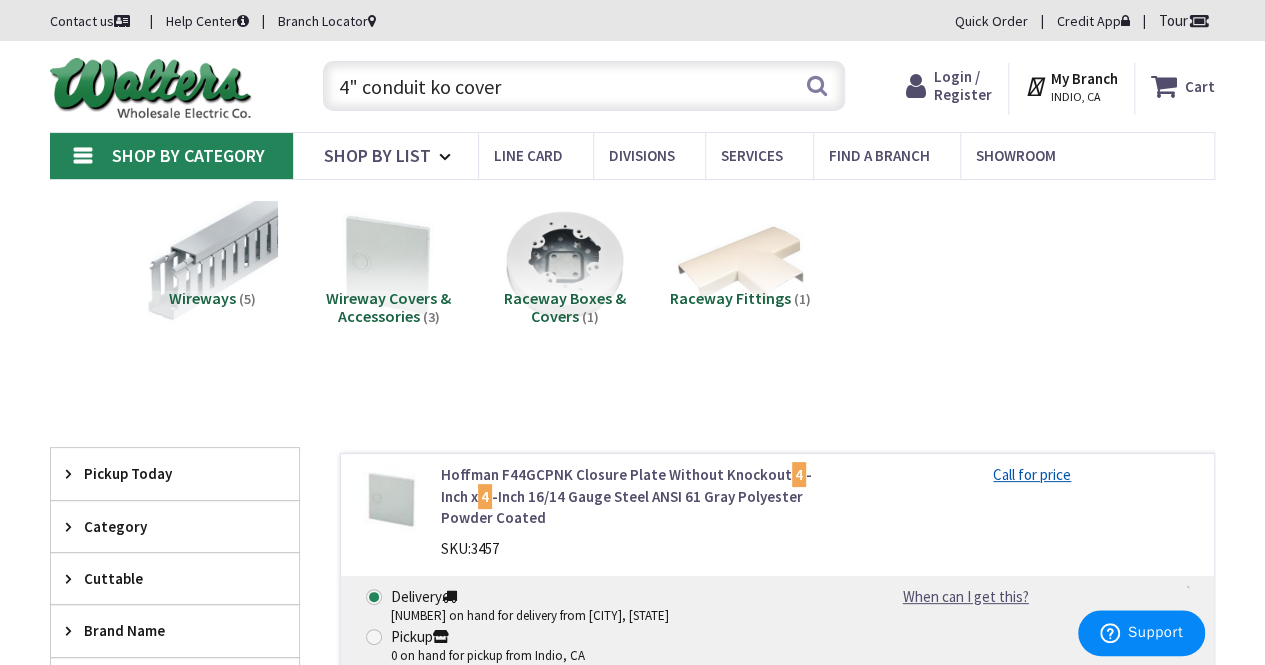 click on "4" conduit ko cover" at bounding box center (584, 86) 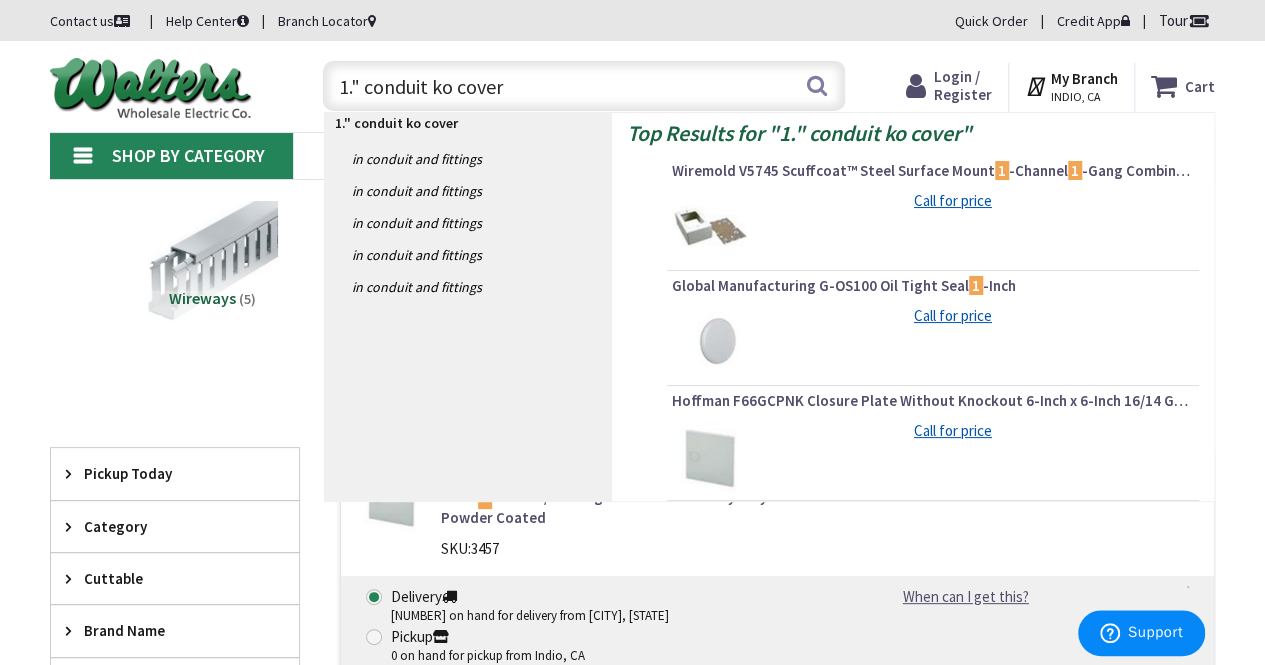 type on "1.5" conduit [KO_COVER]" 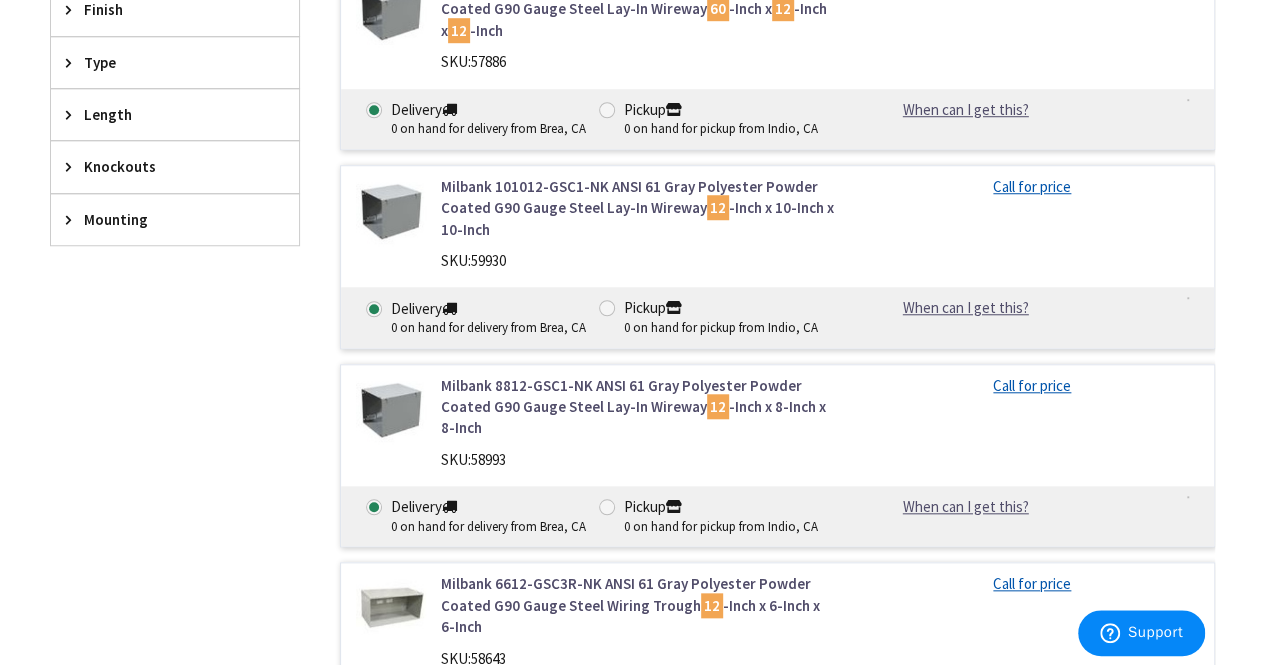 scroll, scrollTop: 0, scrollLeft: 0, axis: both 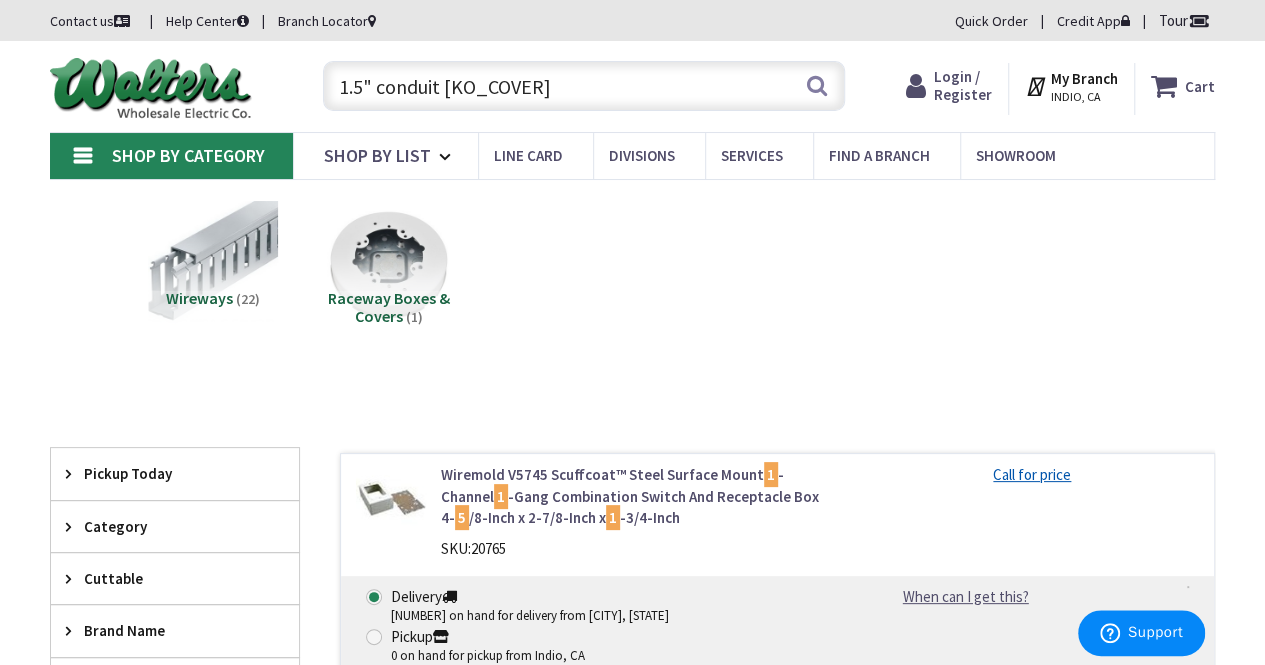 drag, startPoint x: 440, startPoint y: 87, endPoint x: 373, endPoint y: 81, distance: 67.26812 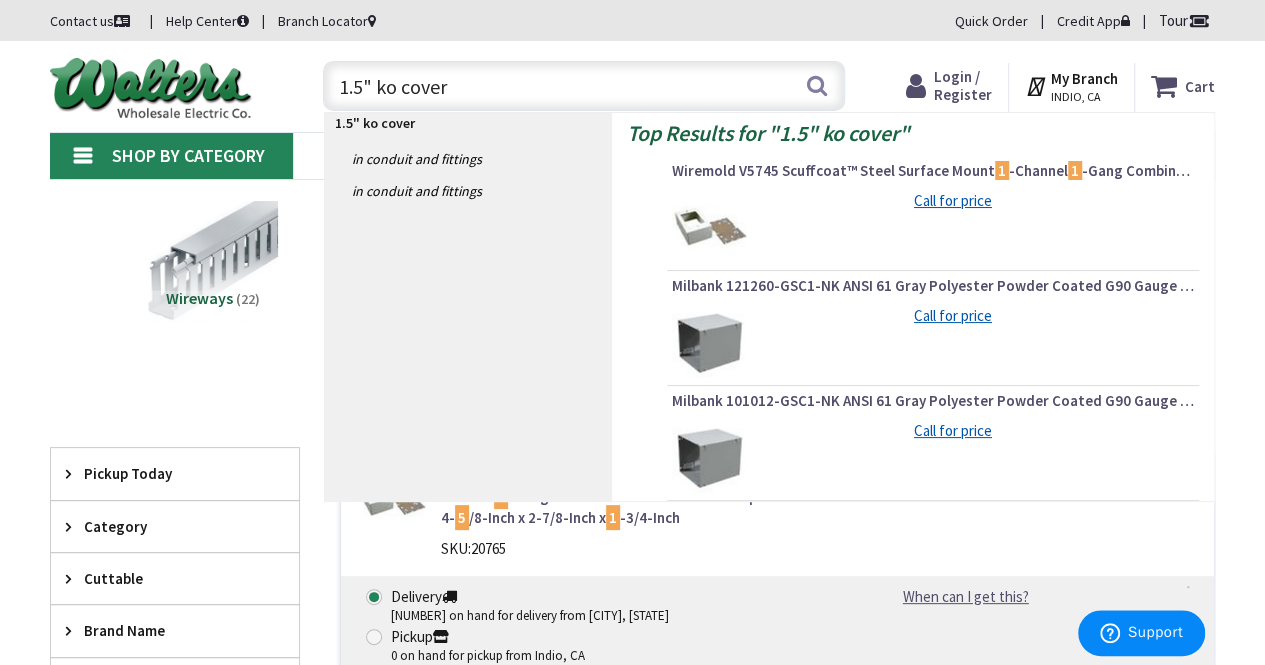 click on "1.5" ko cover" at bounding box center [584, 86] 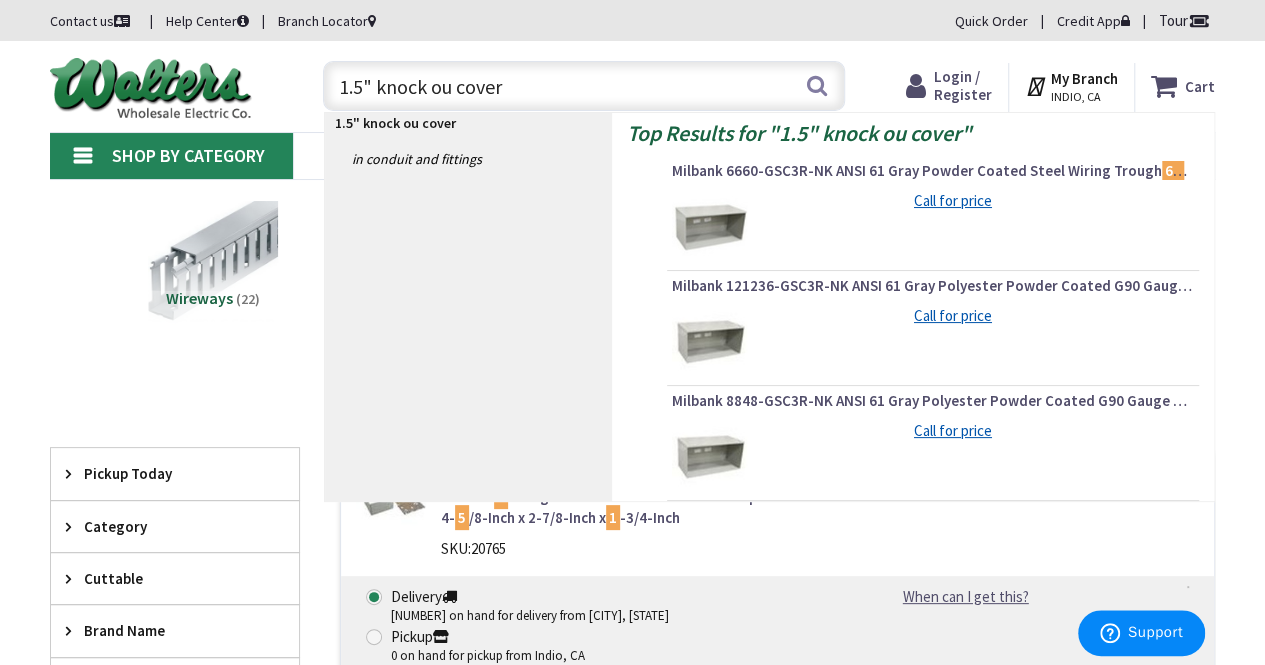 type on "1.5" knock out cover" 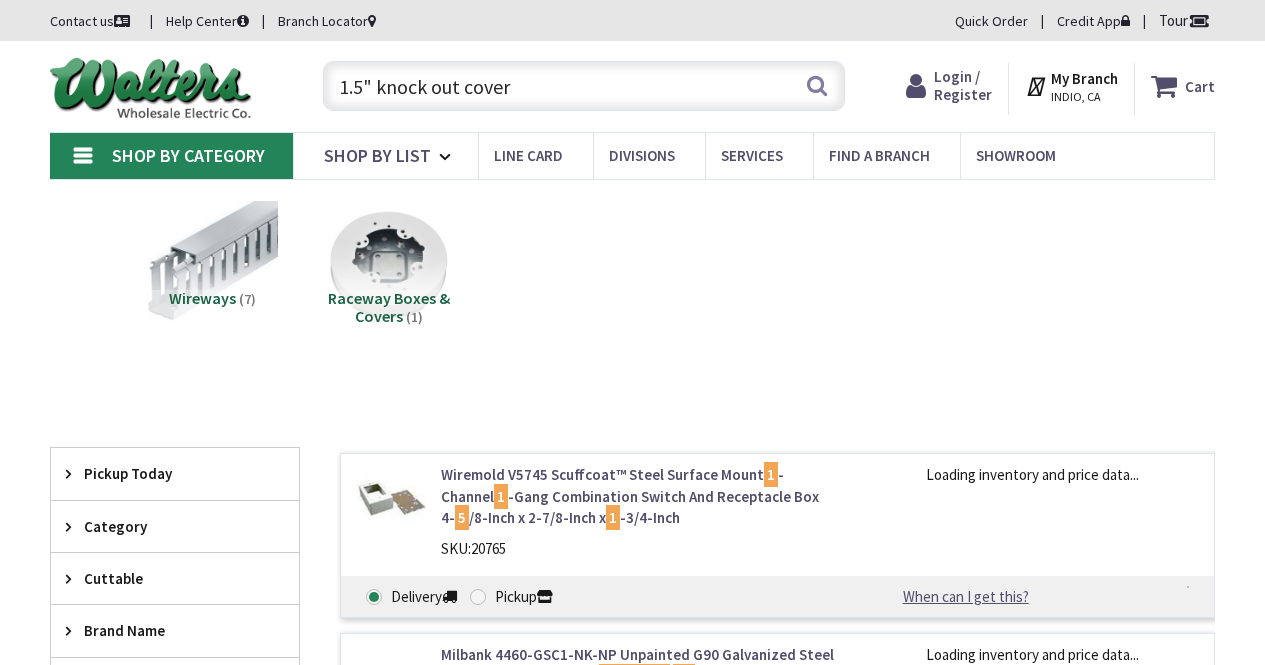 scroll, scrollTop: 0, scrollLeft: 0, axis: both 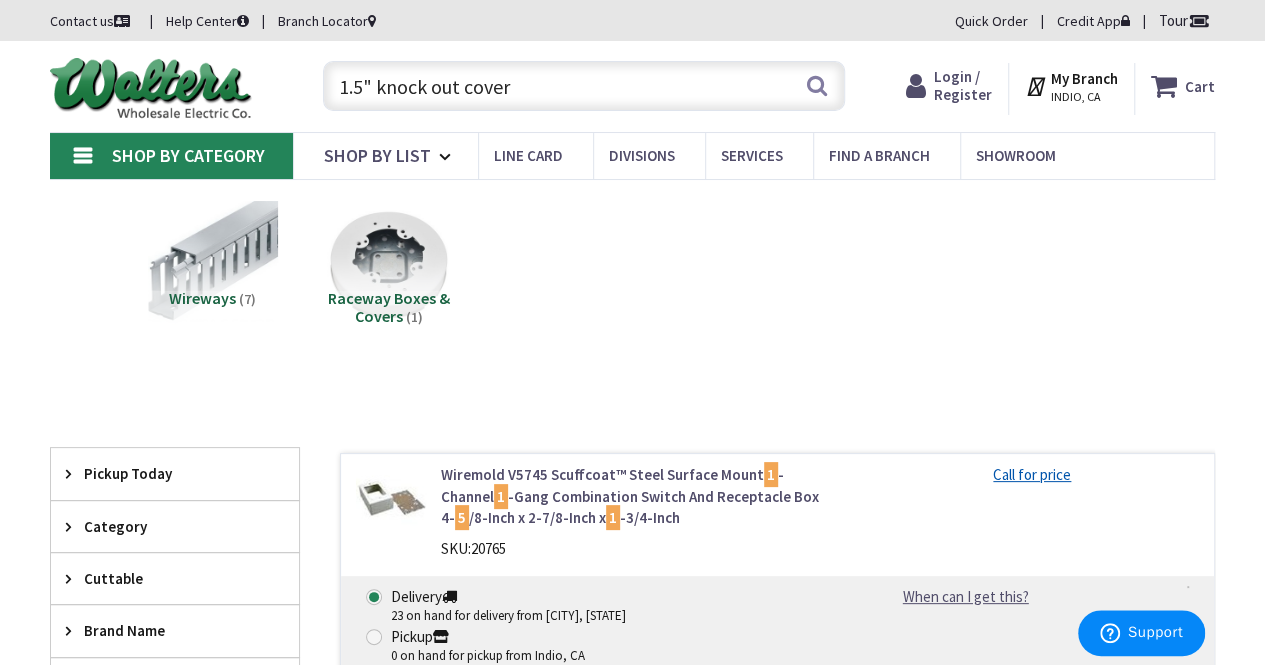click on "1.5" knock out cover" at bounding box center [584, 86] 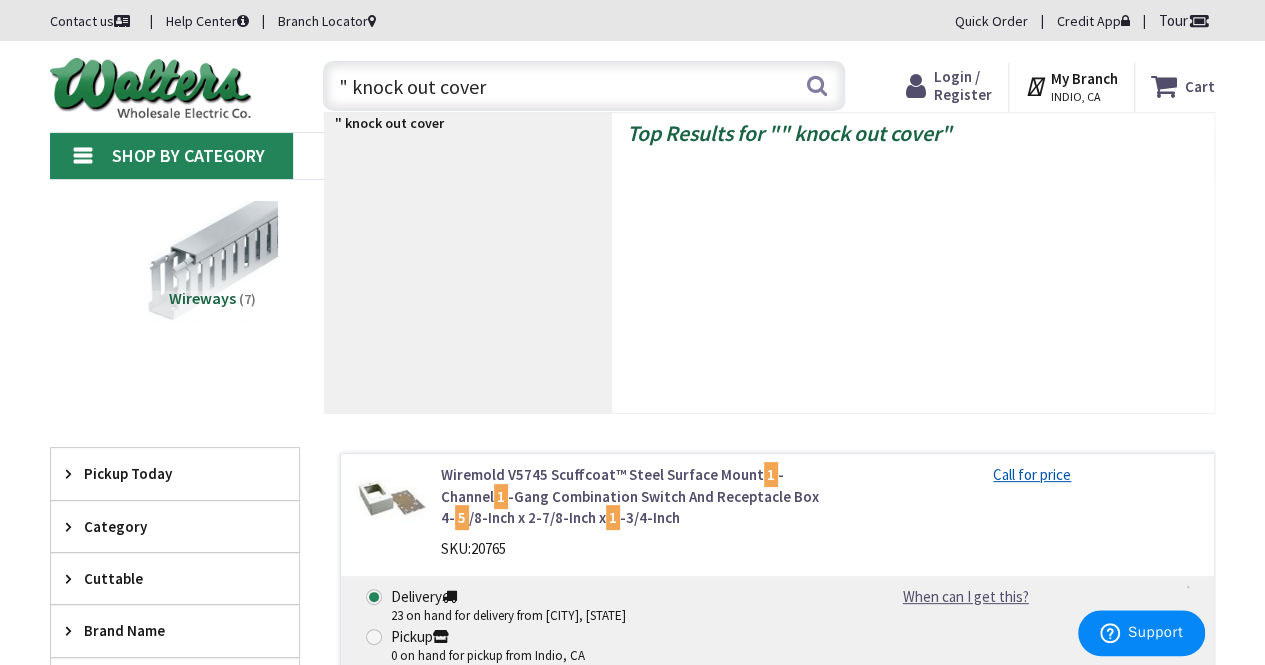 type on "4" knock out cover" 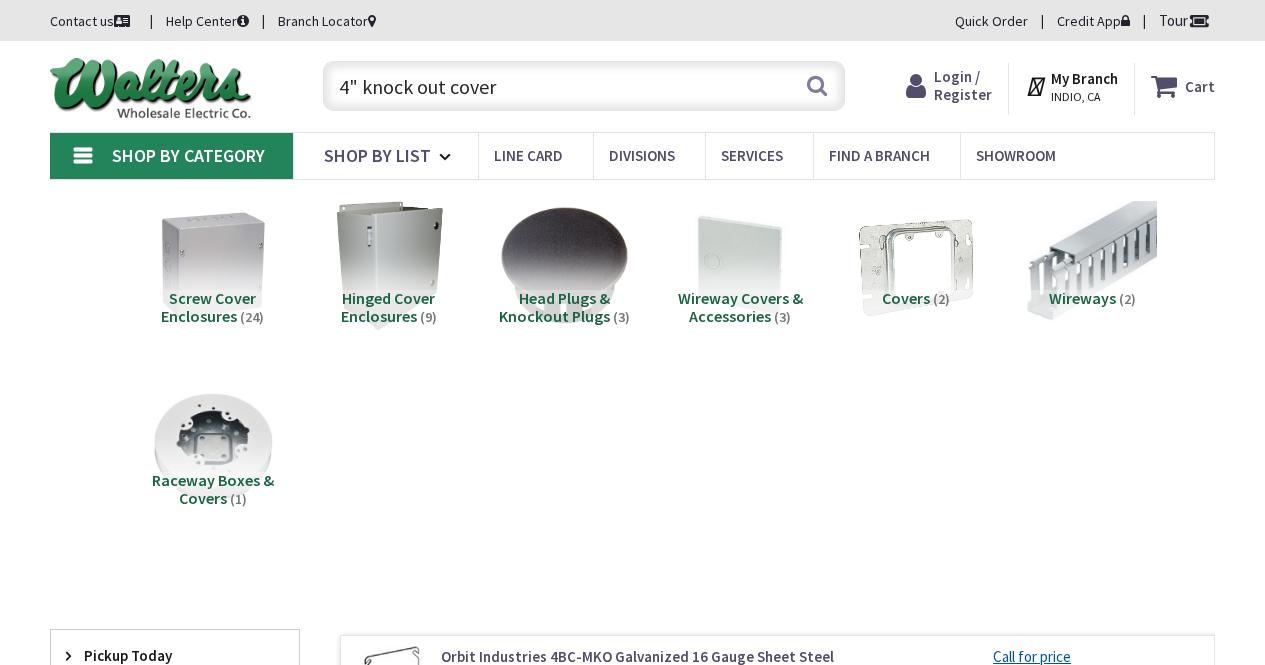 scroll, scrollTop: 0, scrollLeft: 0, axis: both 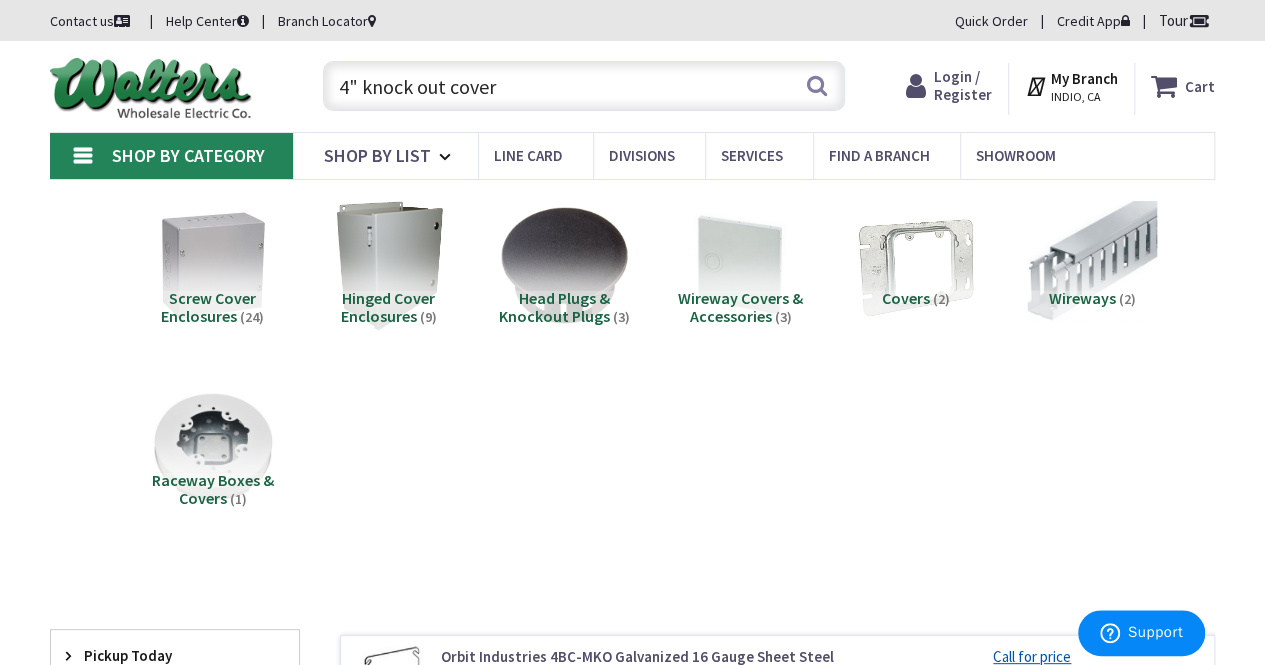 click on "Head Plugs & Knockout Plugs" at bounding box center (554, 307) 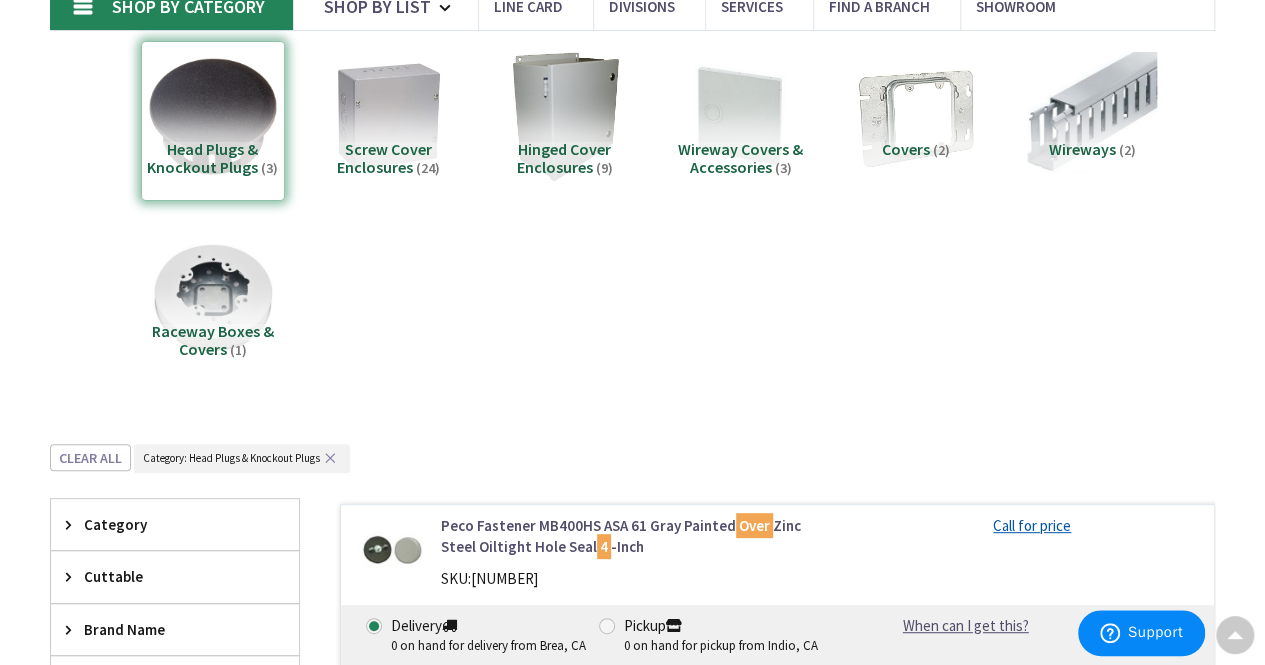 scroll, scrollTop: 0, scrollLeft: 0, axis: both 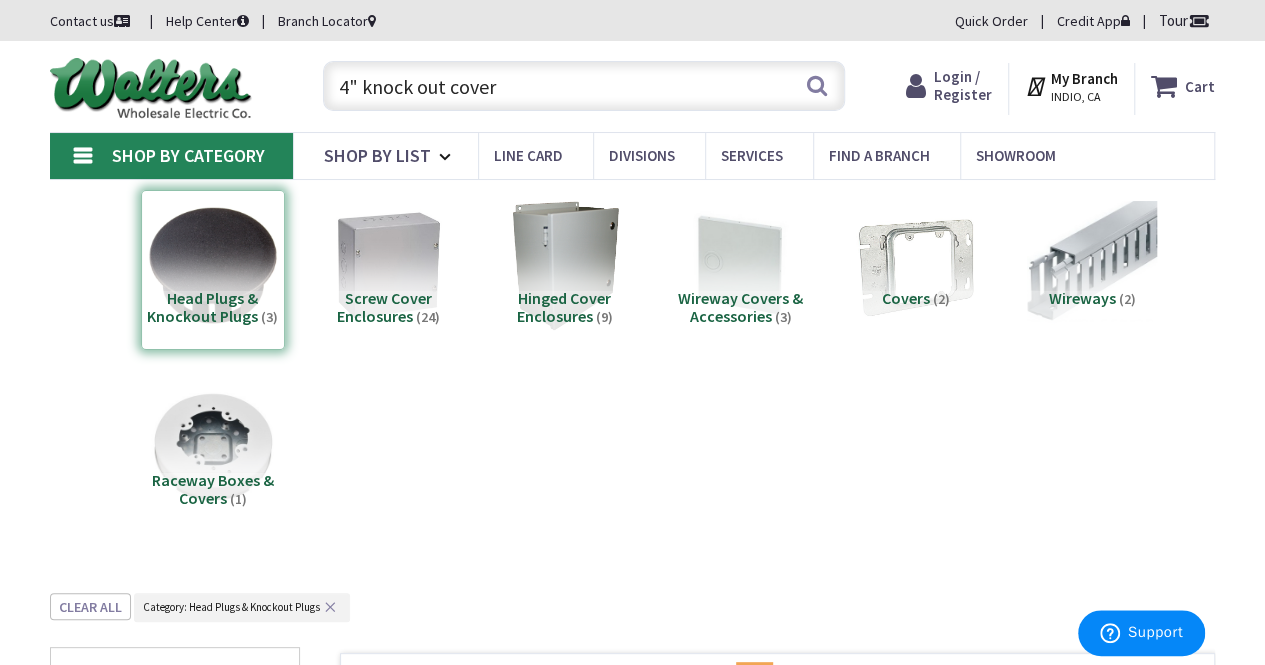 click on "4" knock out cover" at bounding box center [584, 86] 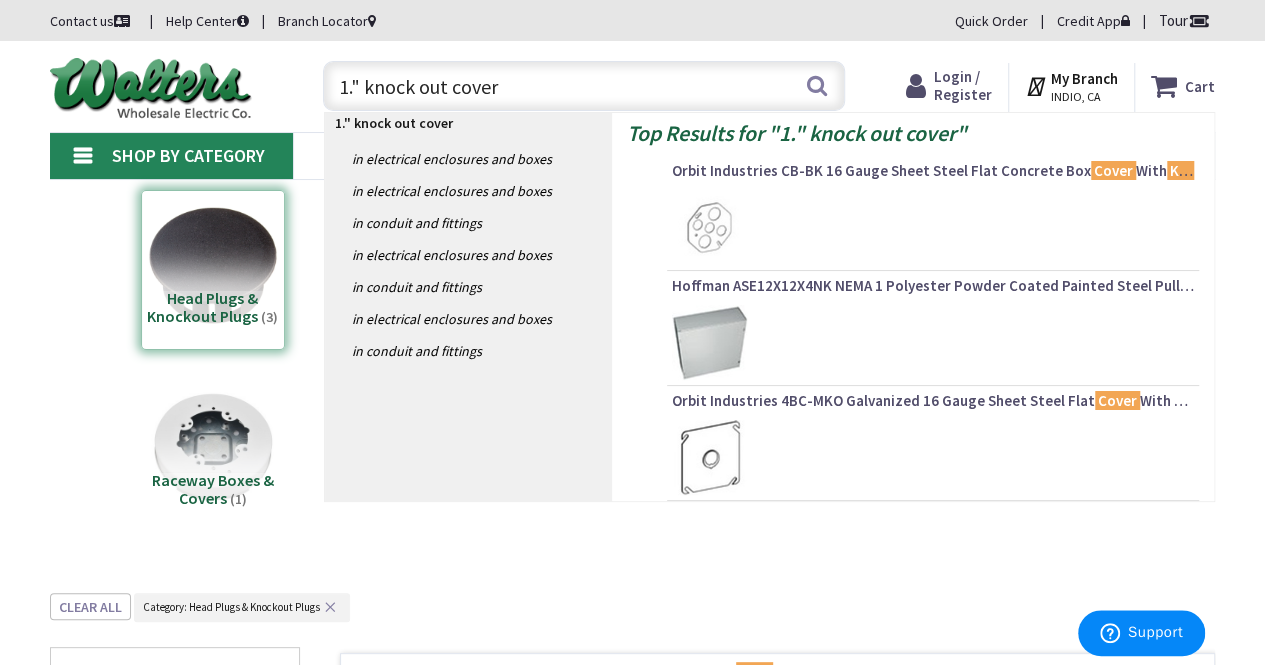 type on "1.5" knock out cover" 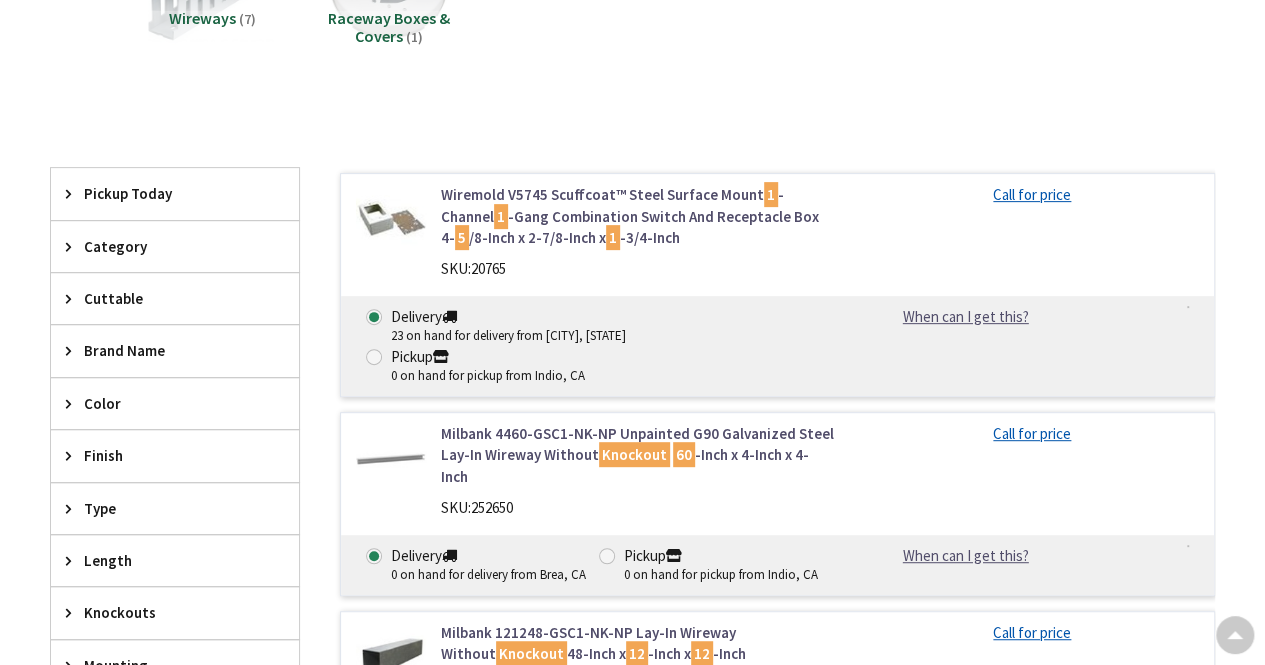 scroll, scrollTop: 0, scrollLeft: 0, axis: both 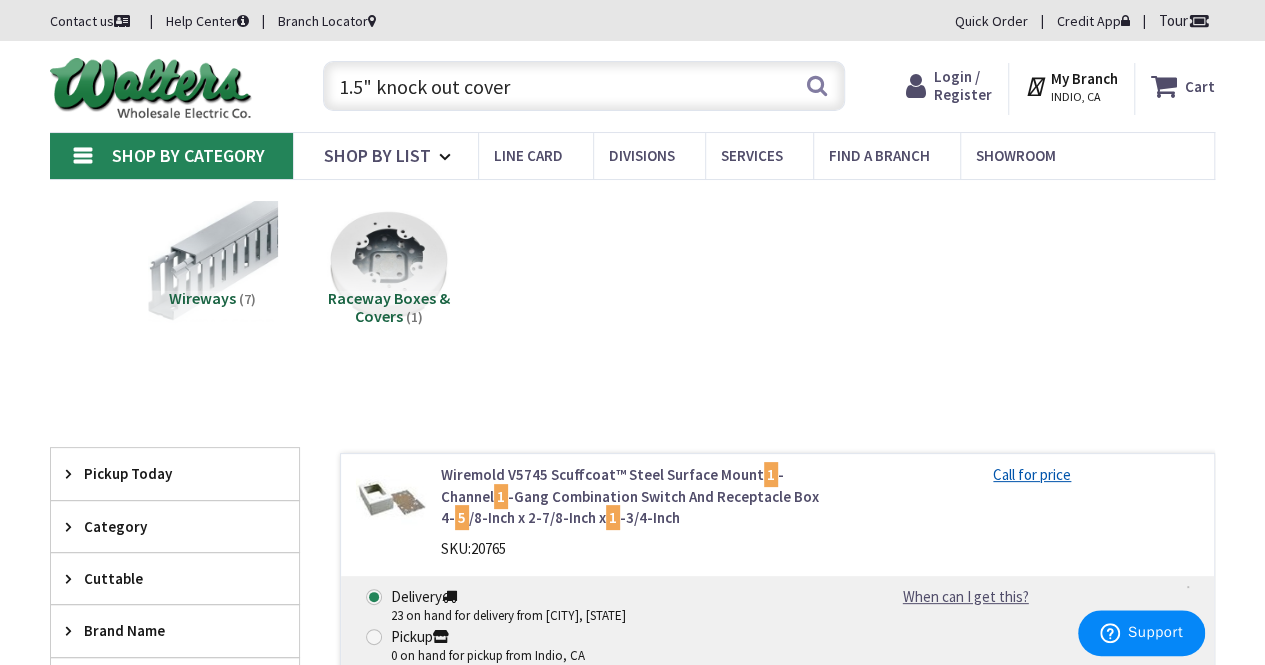 click on "1.5" knock out cover" at bounding box center [584, 86] 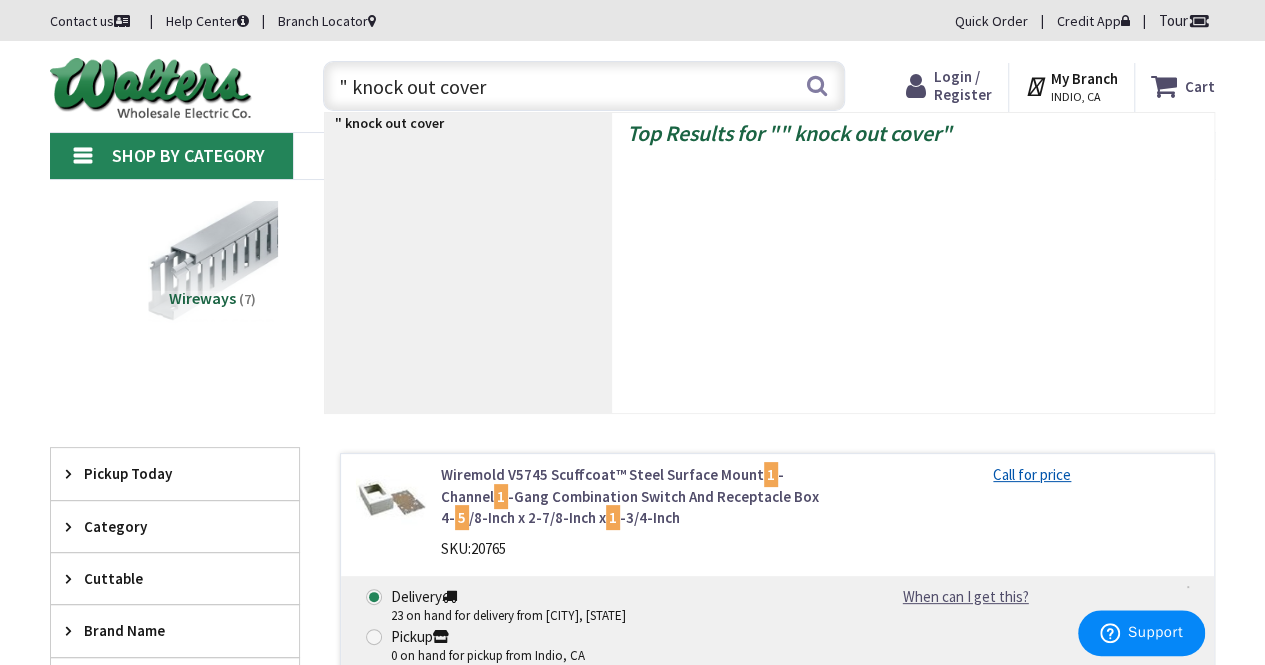type on "2" knock out cover" 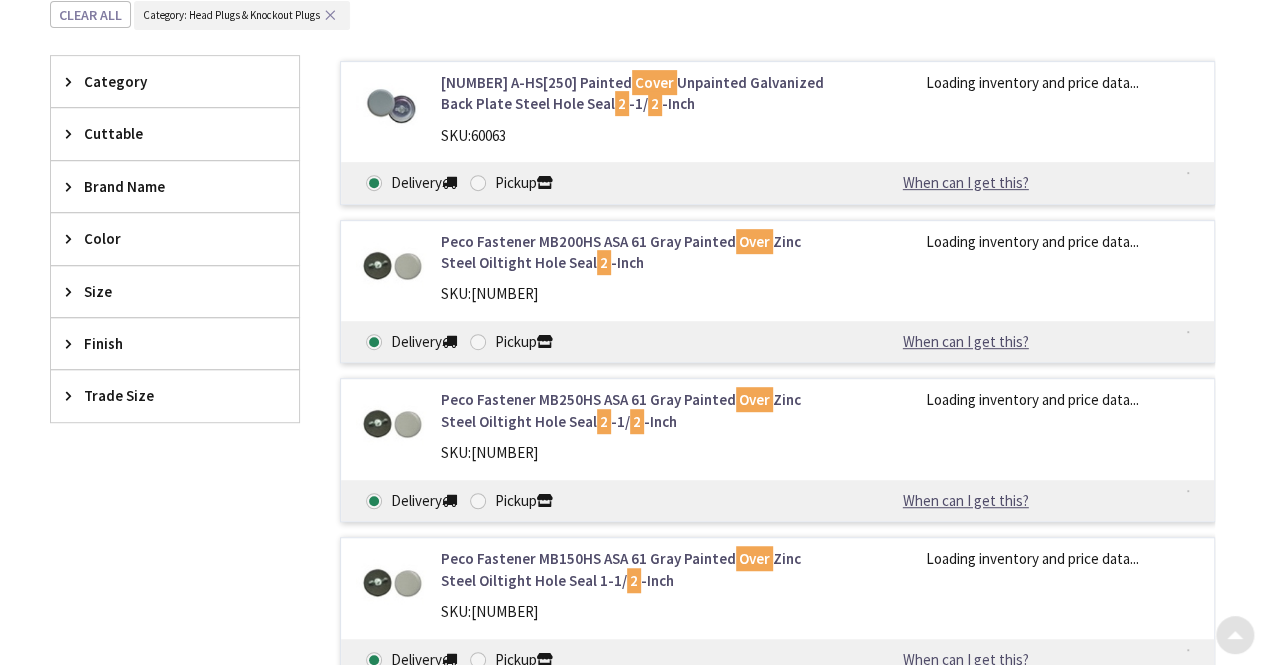 scroll, scrollTop: 410, scrollLeft: 0, axis: vertical 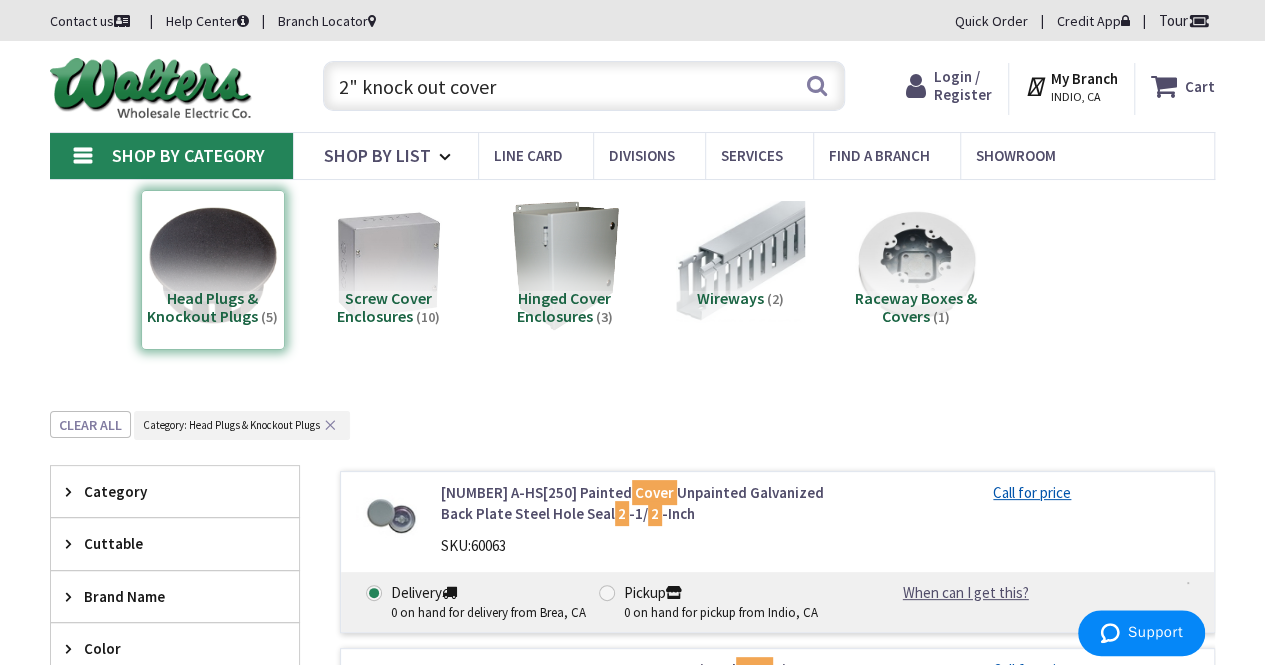 drag, startPoint x: 544, startPoint y: 93, endPoint x: 32, endPoint y: 163, distance: 516.763 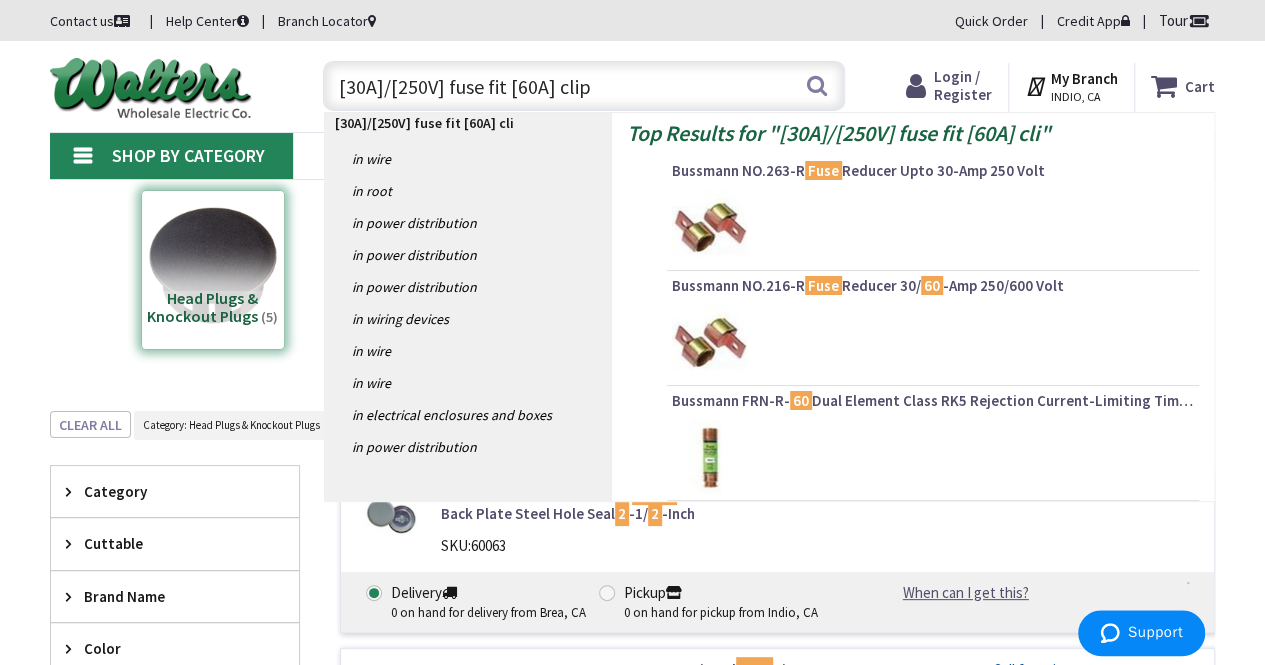 type on "30A/250v fuse fit 60A clips" 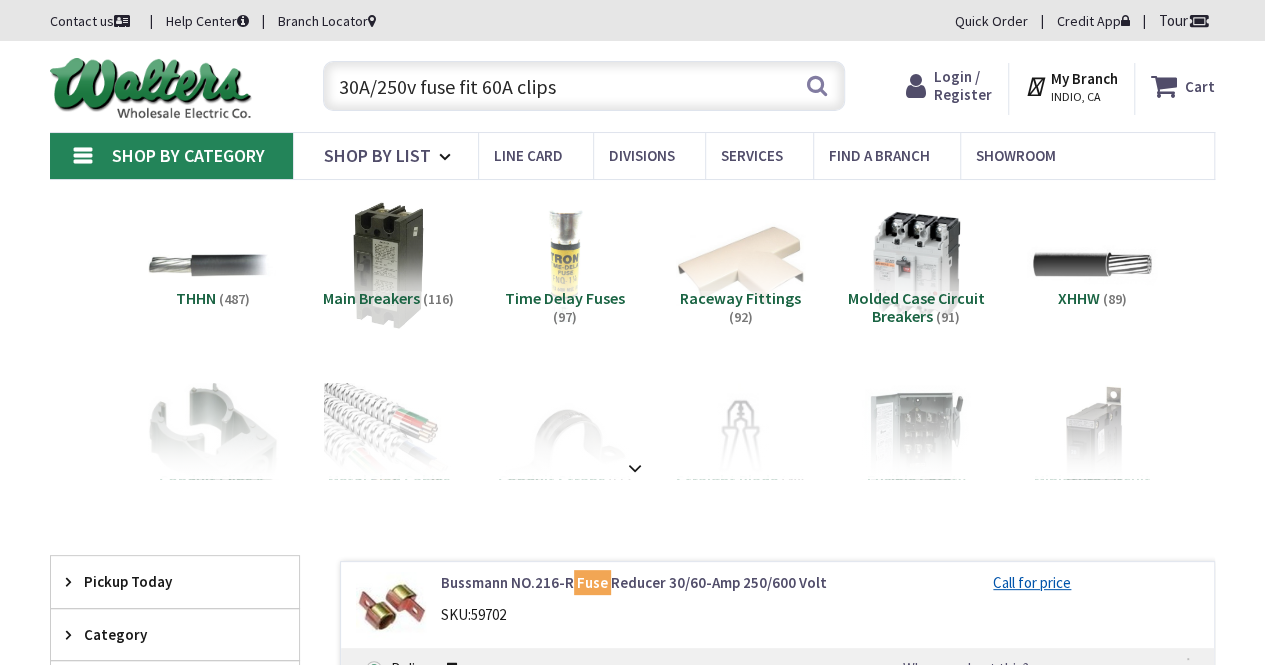 scroll, scrollTop: 125, scrollLeft: 0, axis: vertical 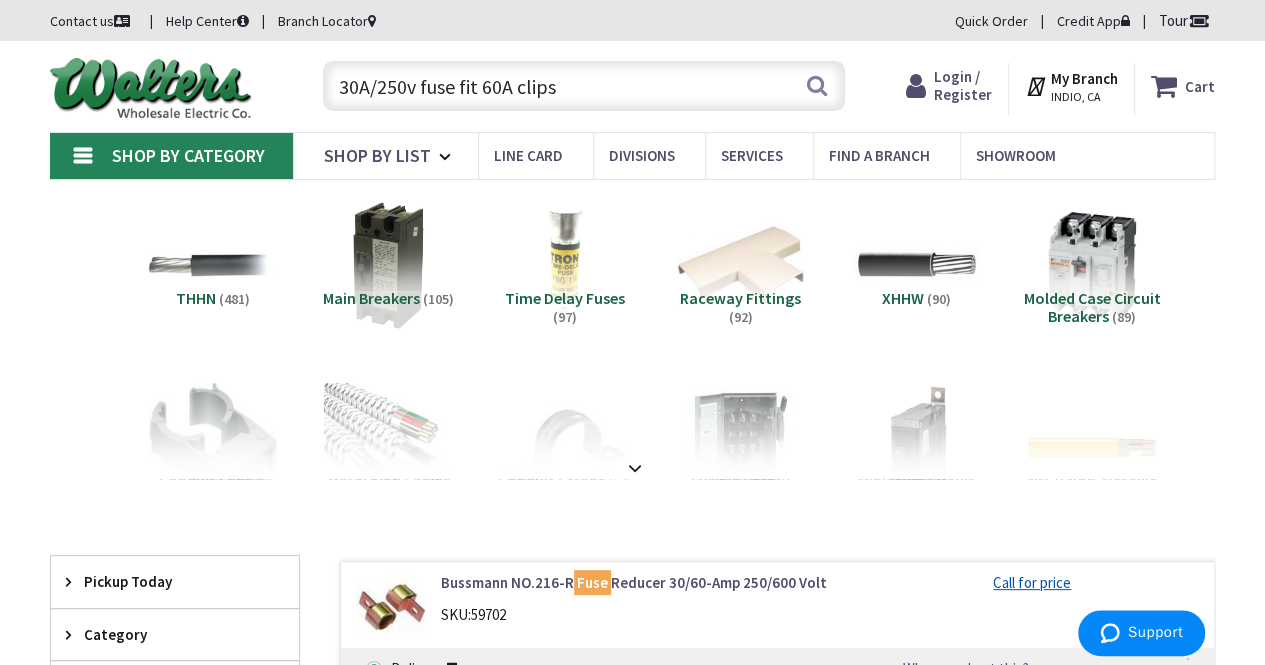 drag, startPoint x: 587, startPoint y: 79, endPoint x: 0, endPoint y: 121, distance: 588.5006 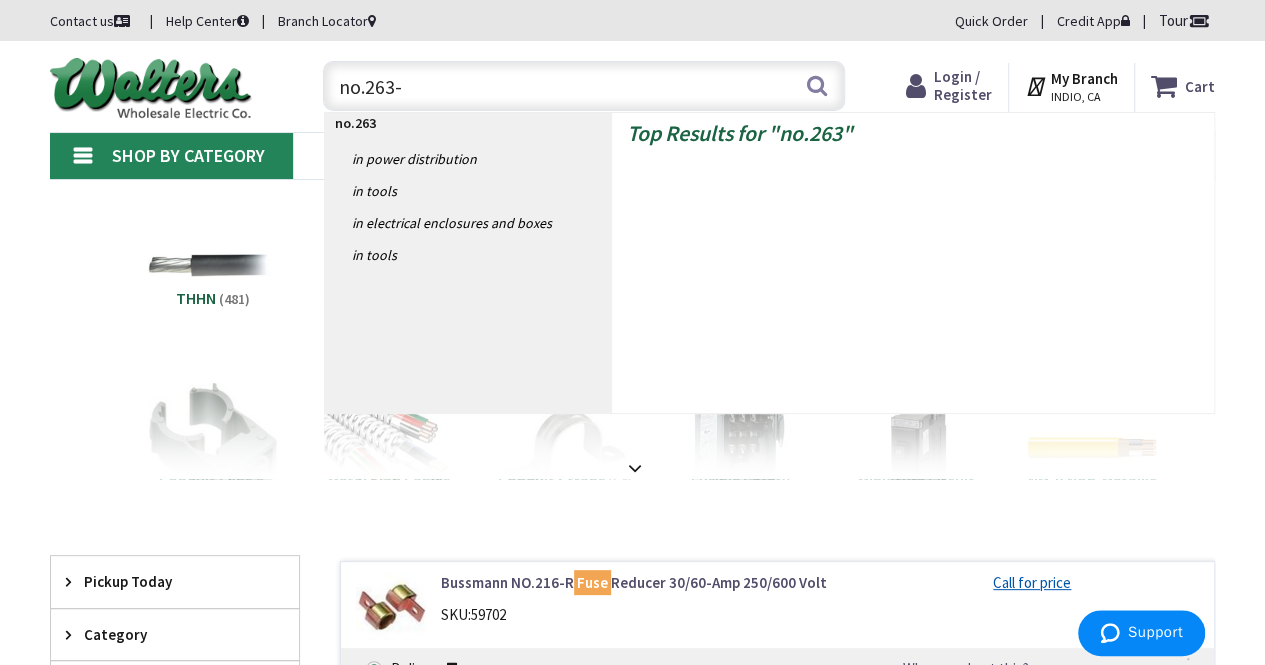 type on "no.263-r" 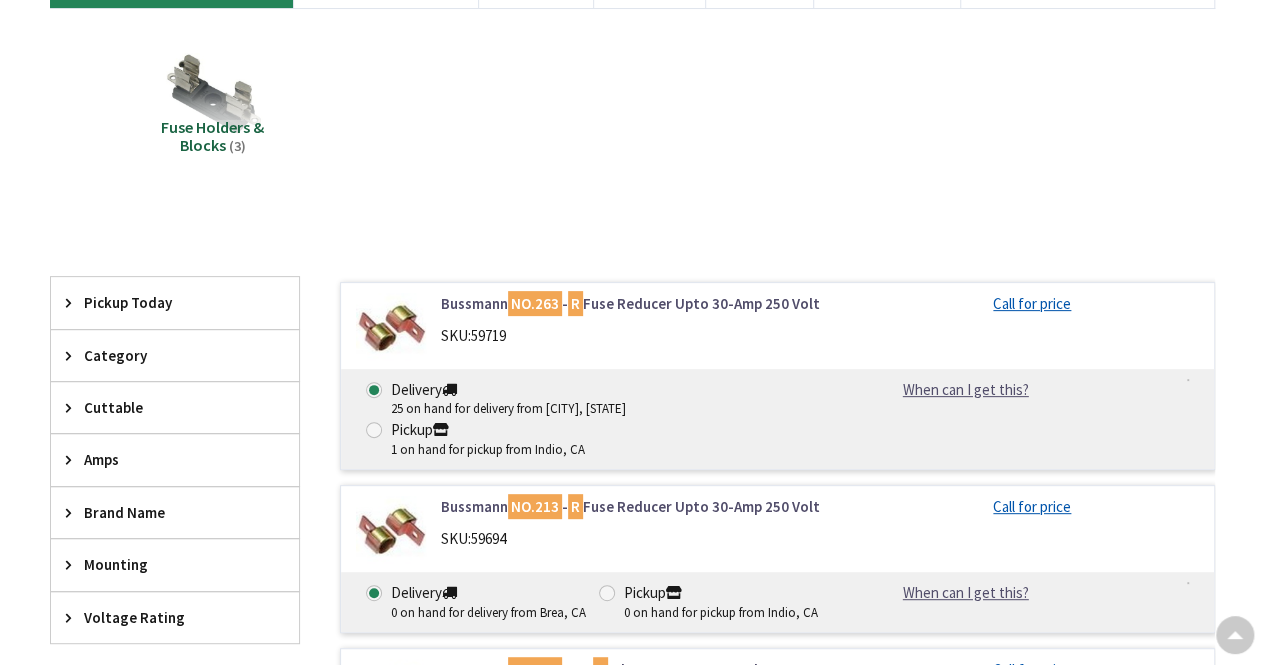 scroll, scrollTop: 171, scrollLeft: 0, axis: vertical 